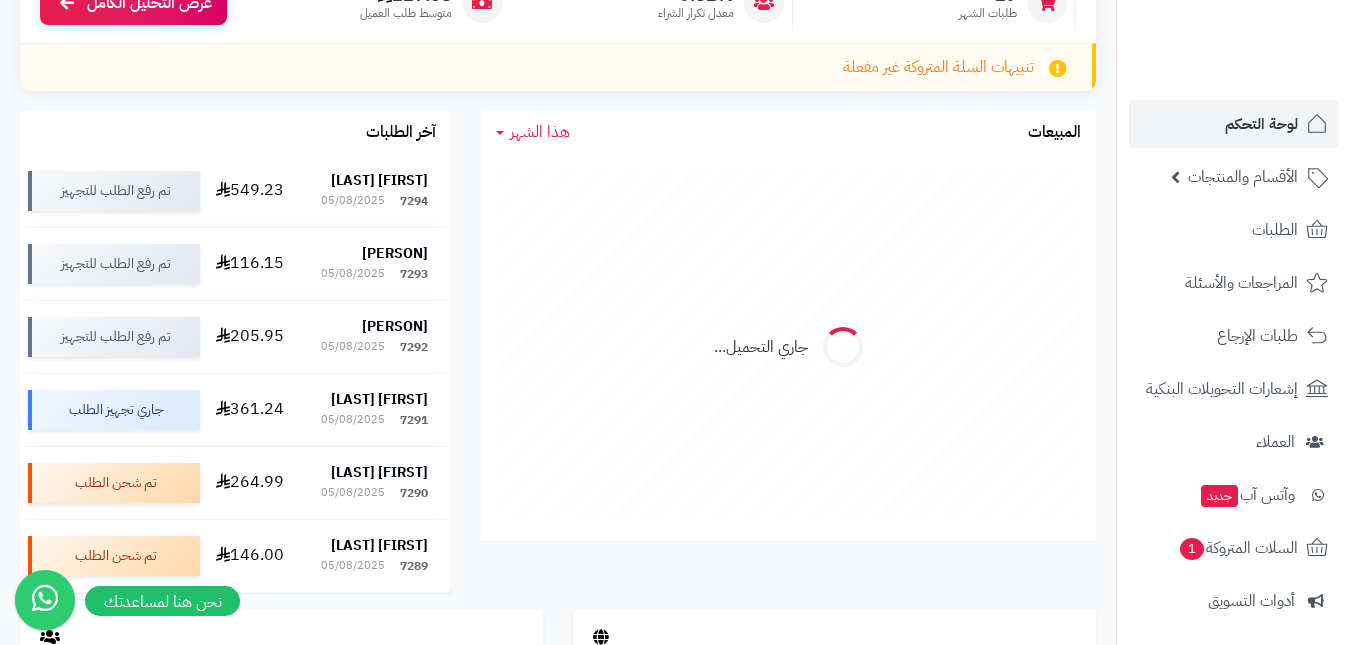 scroll, scrollTop: 300, scrollLeft: 0, axis: vertical 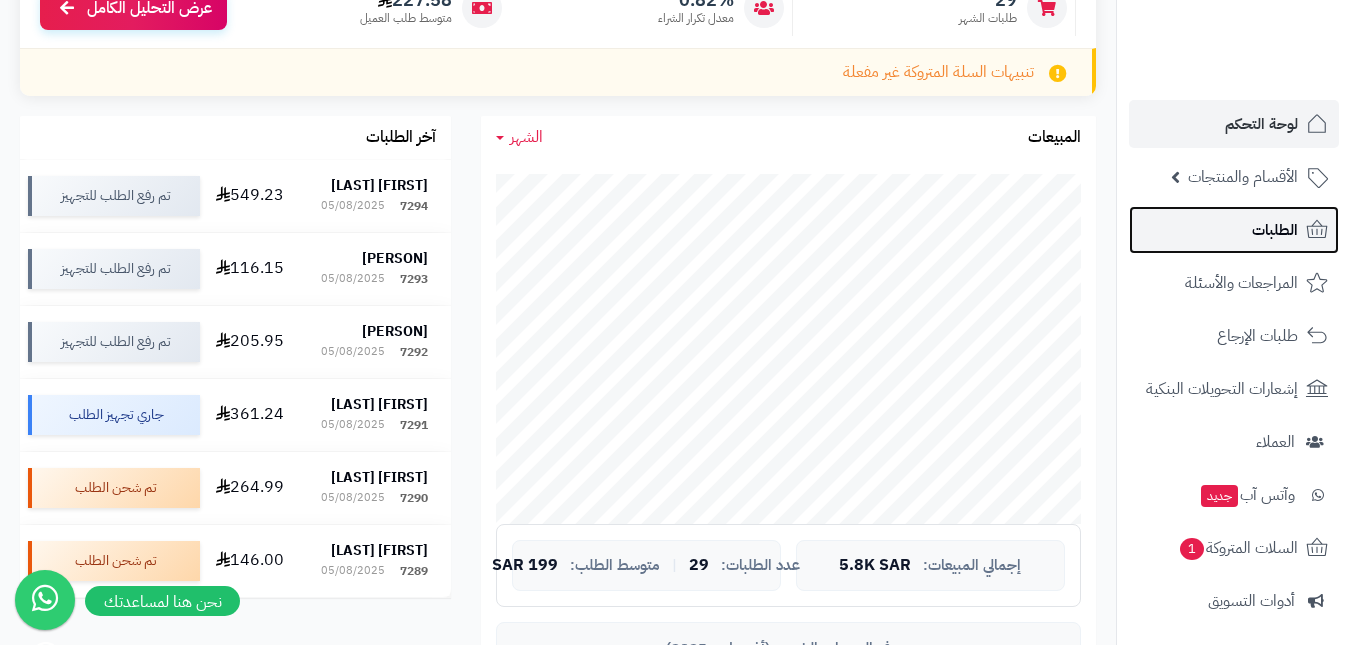 click on "الطلبات" at bounding box center (1275, 230) 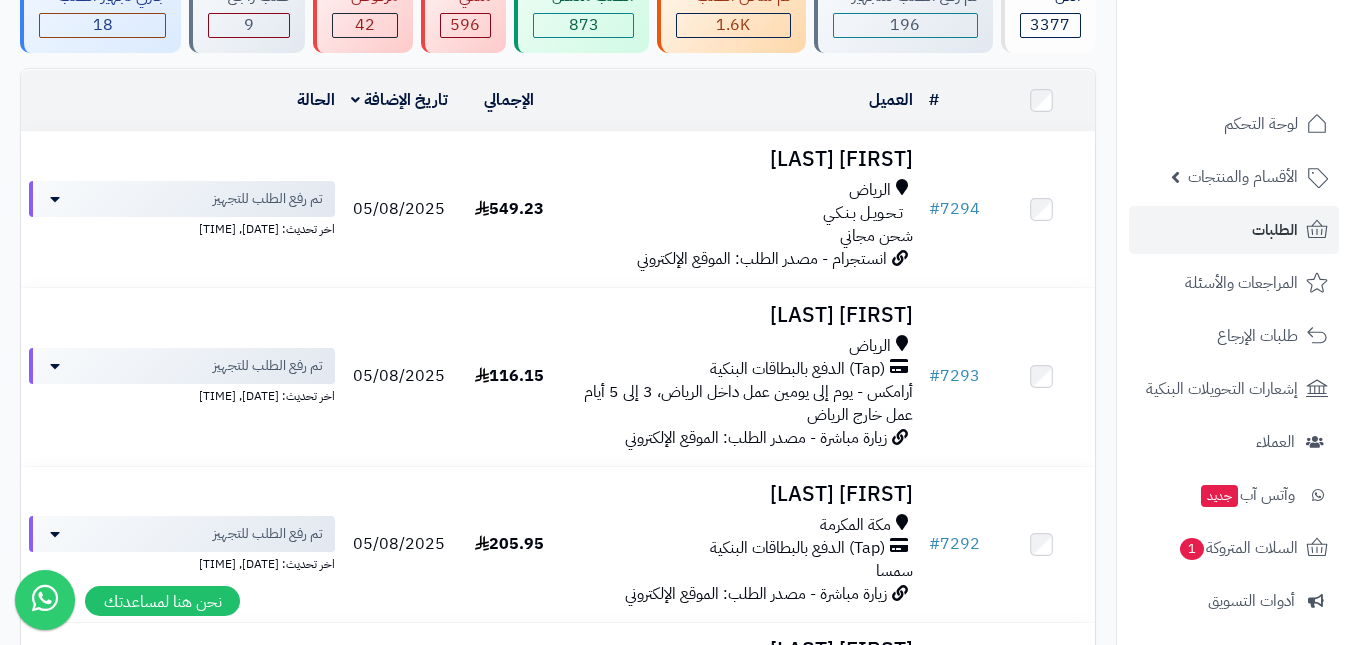 scroll, scrollTop: 300, scrollLeft: 0, axis: vertical 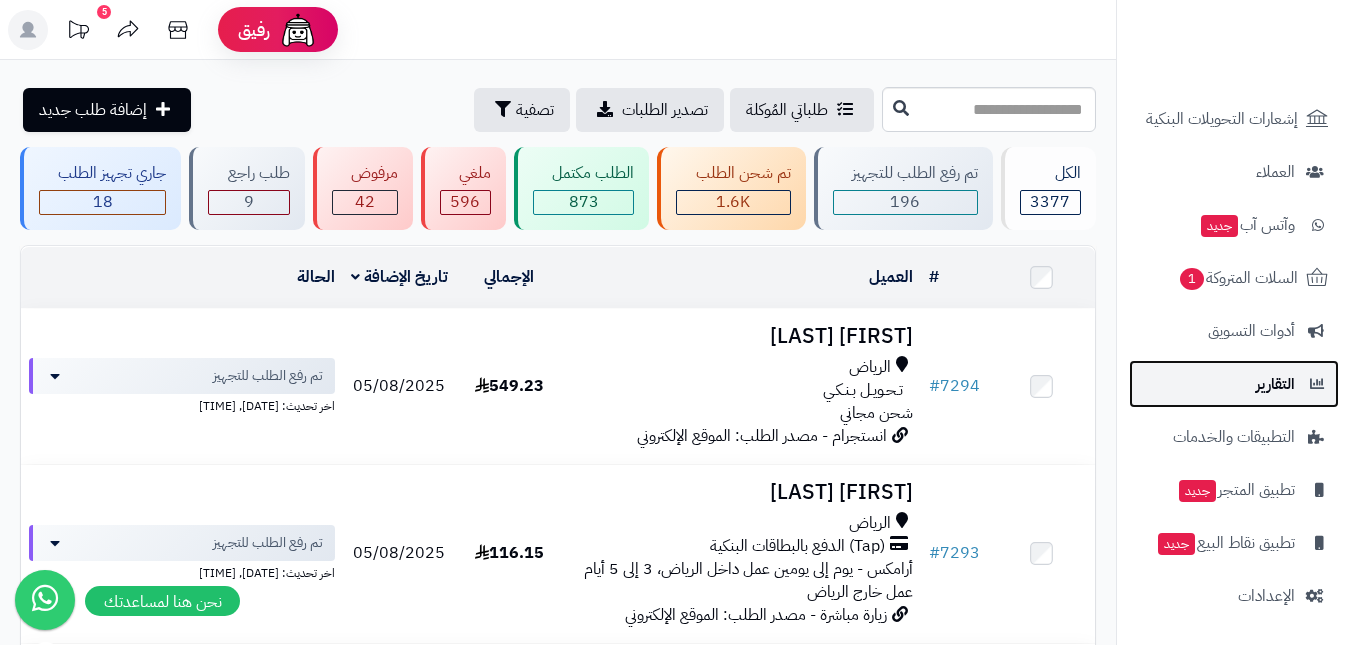 click on "التقارير" at bounding box center [1234, 384] 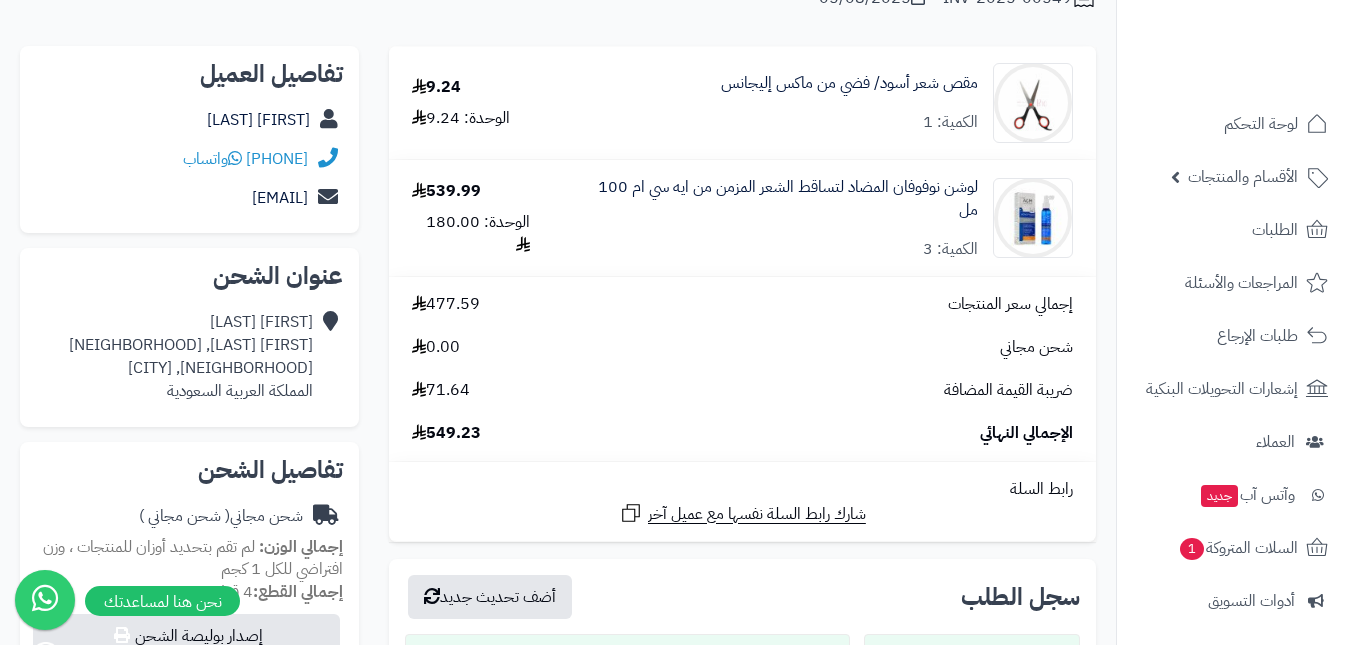 scroll, scrollTop: 200, scrollLeft: 0, axis: vertical 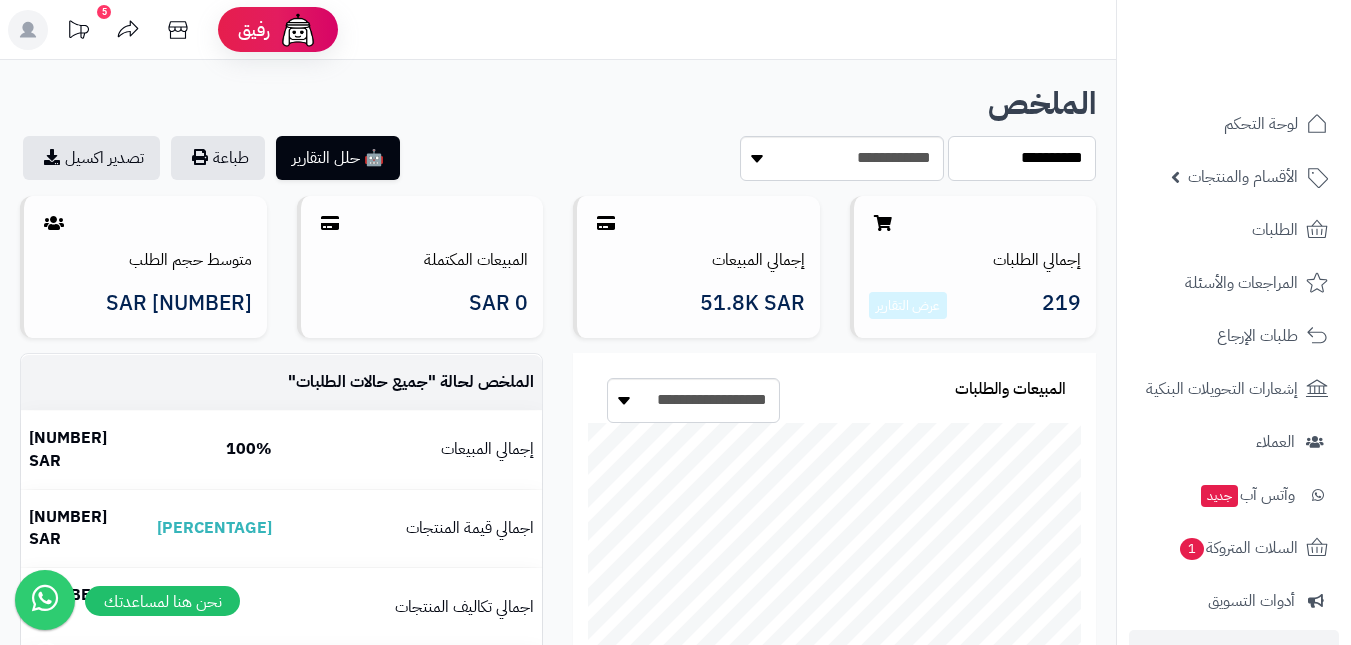 click on "**********" at bounding box center (1022, 158) 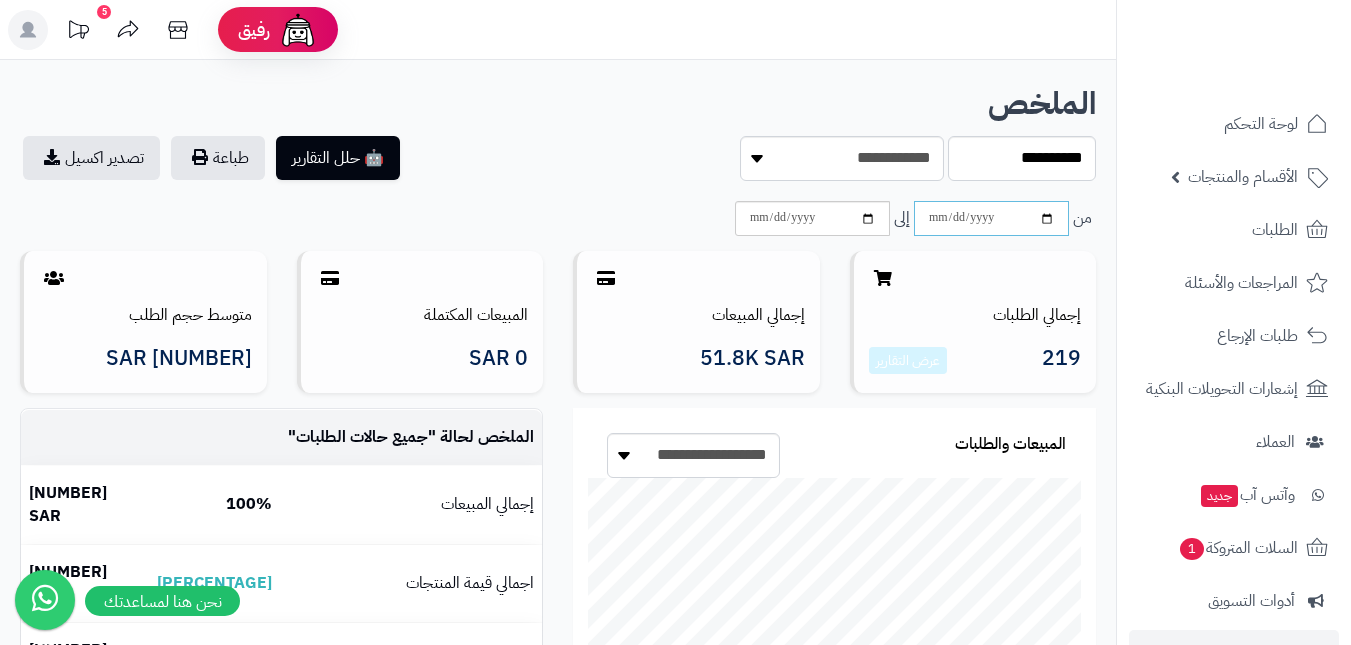 click at bounding box center (991, 218) 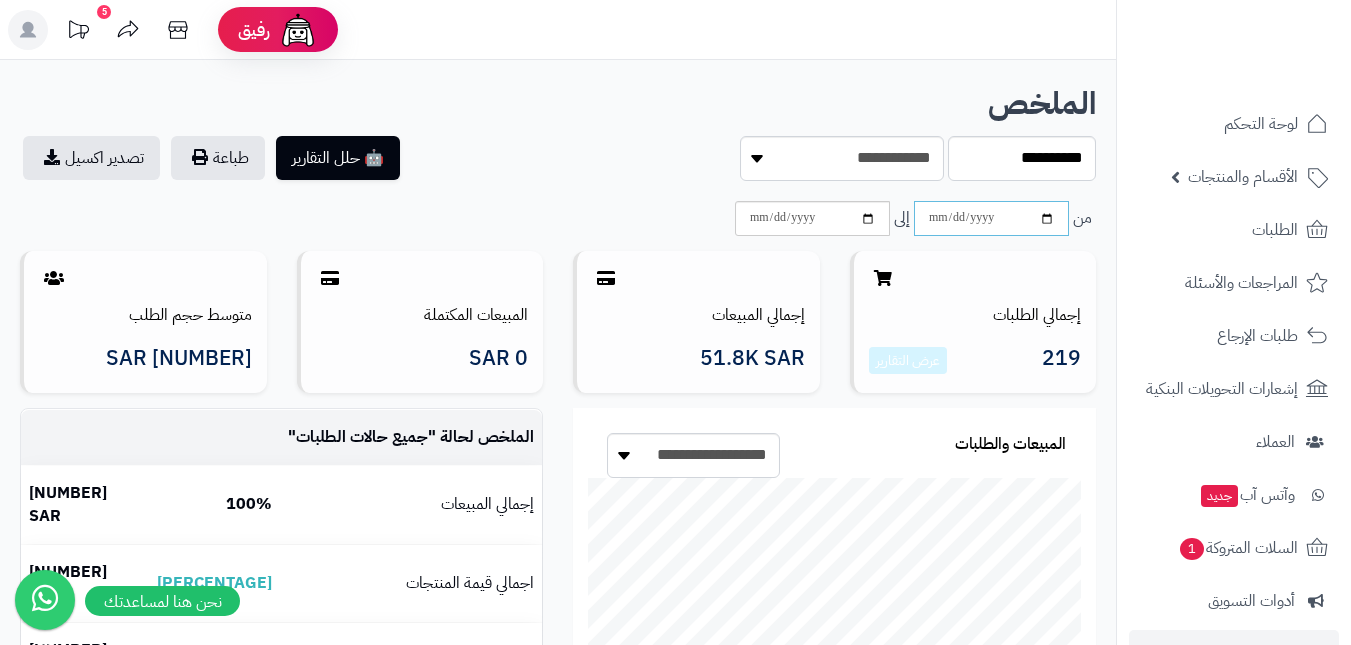 type on "**********" 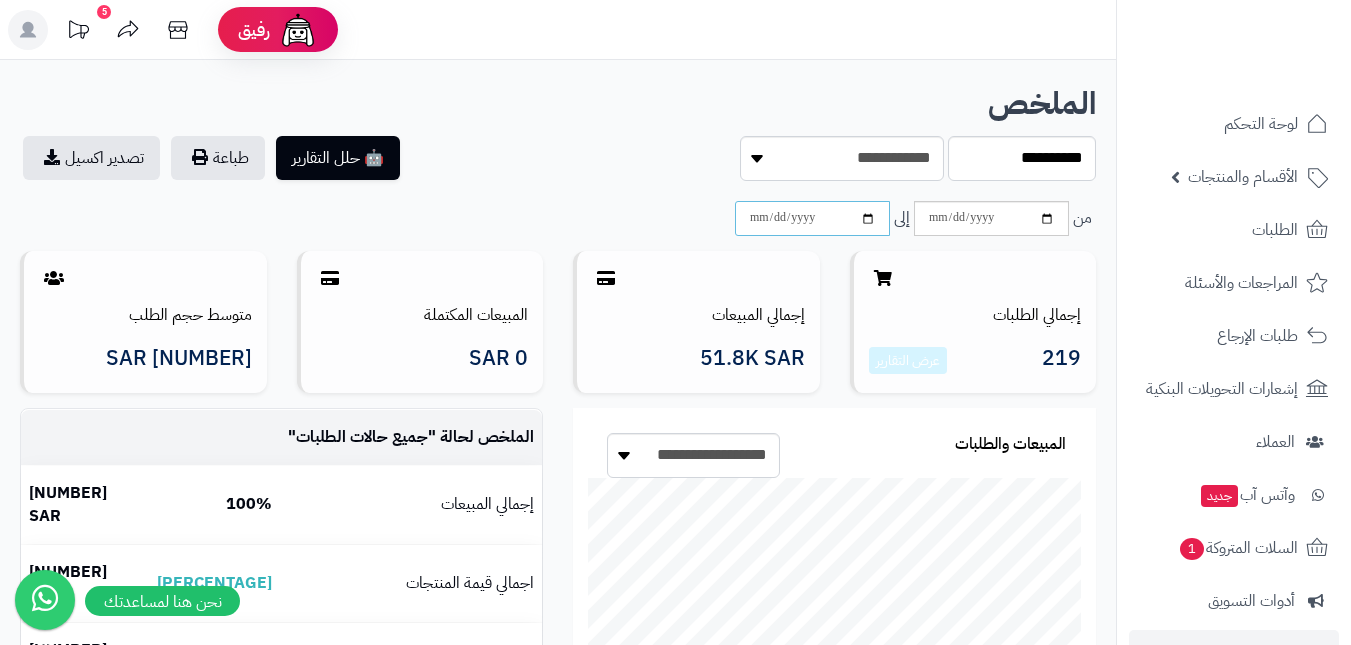 click at bounding box center [812, 218] 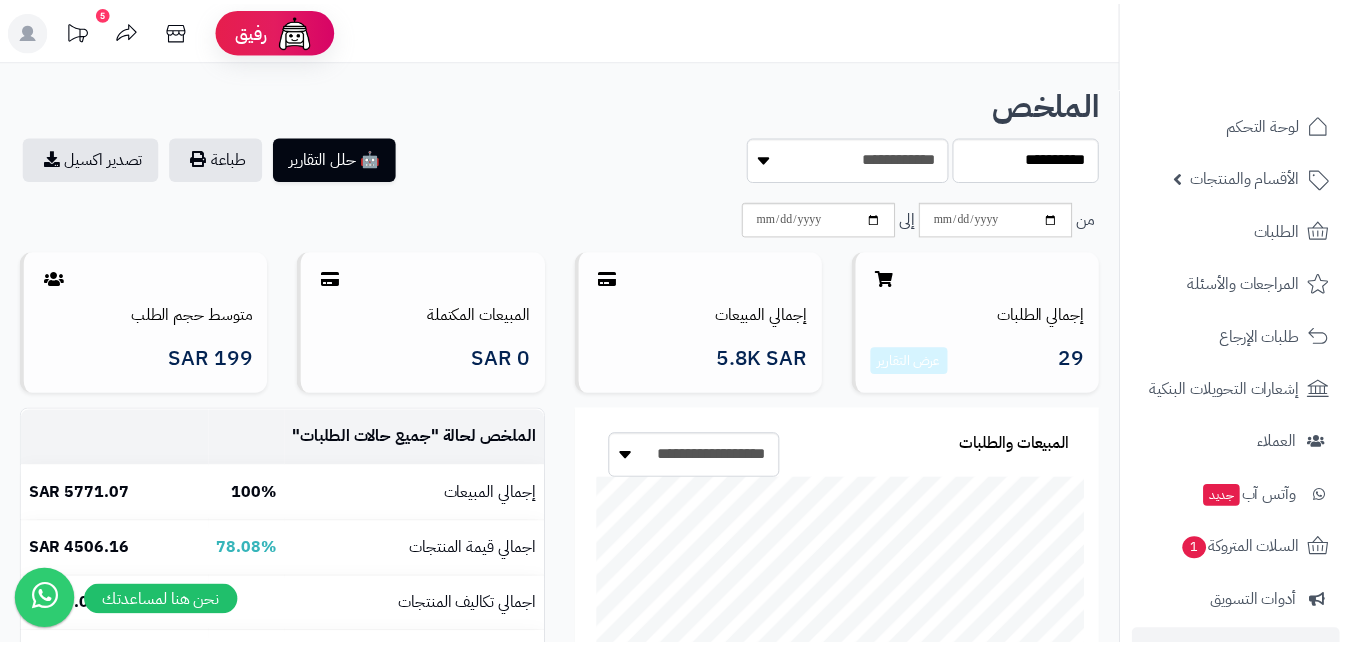 scroll, scrollTop: 900, scrollLeft: 0, axis: vertical 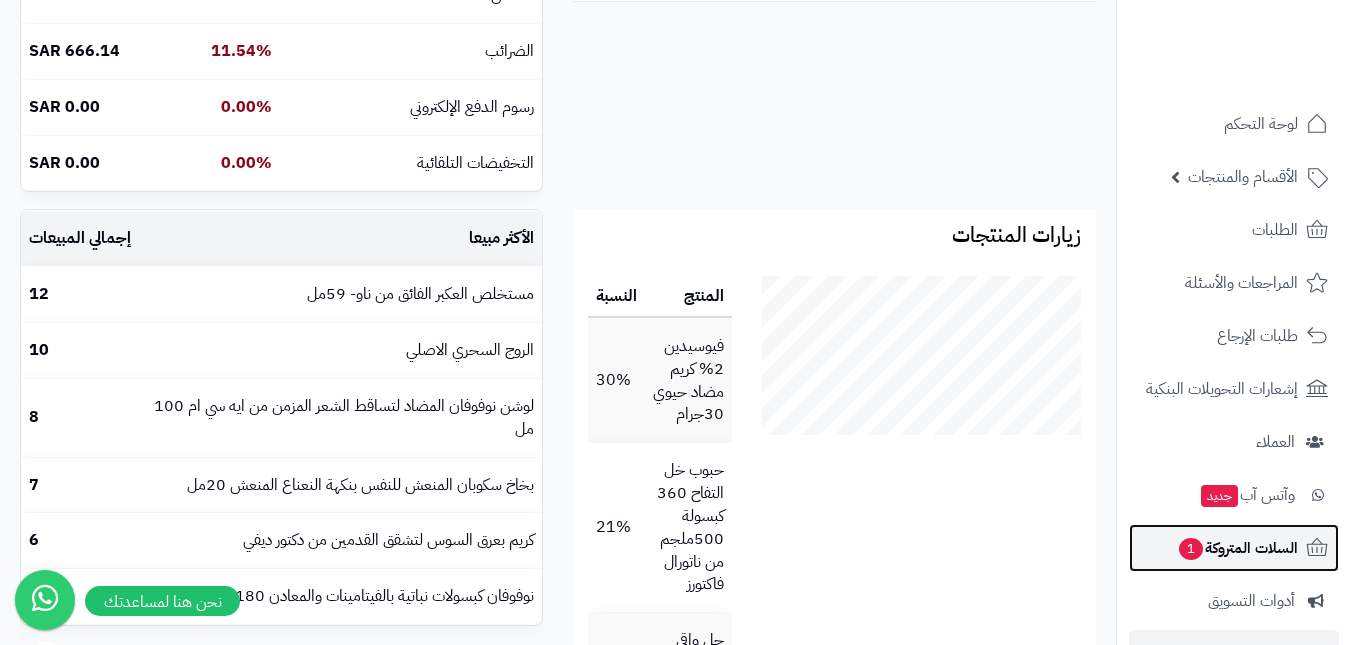 click on "السلات المتروكة  1" at bounding box center (1237, 548) 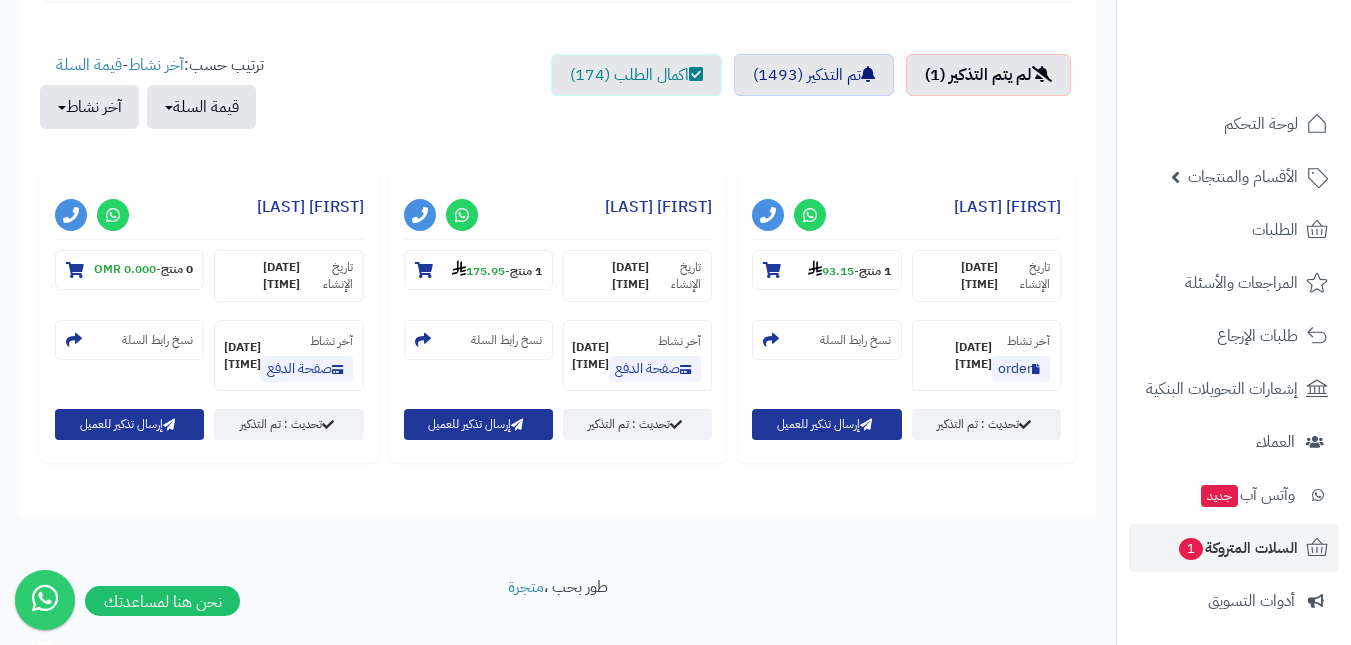 scroll, scrollTop: 729, scrollLeft: 0, axis: vertical 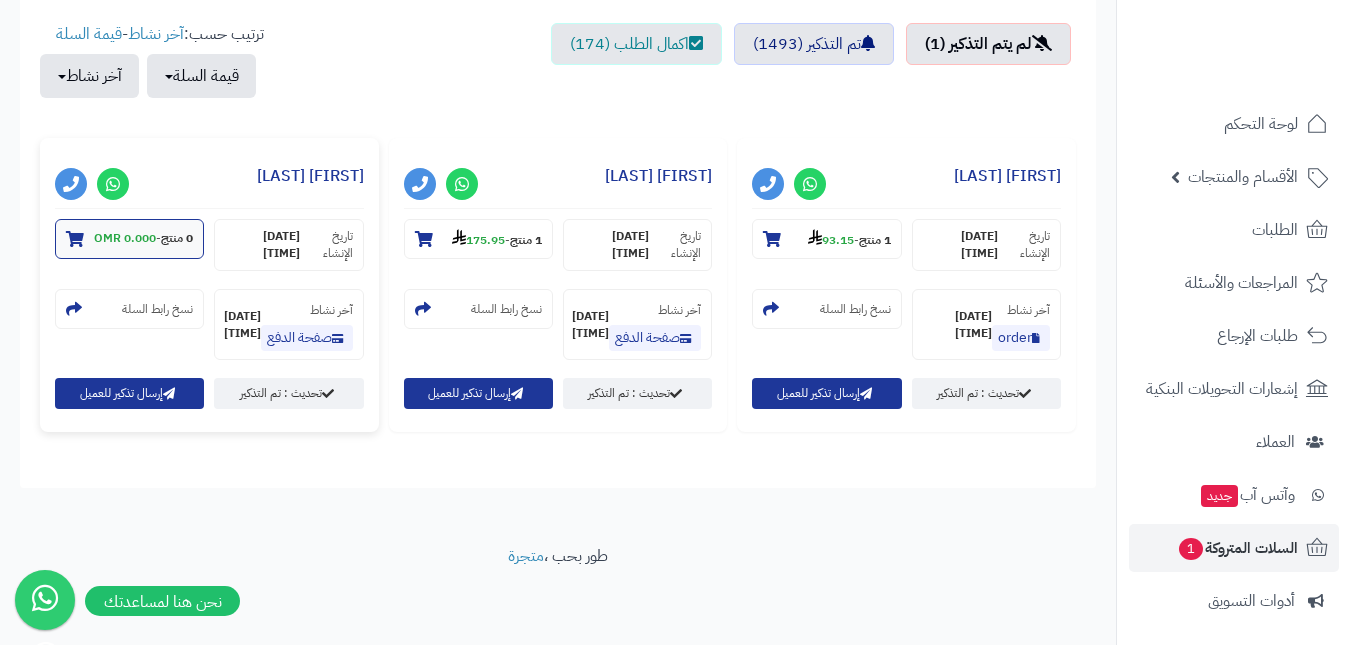 click on "0 منتج" at bounding box center [177, 238] 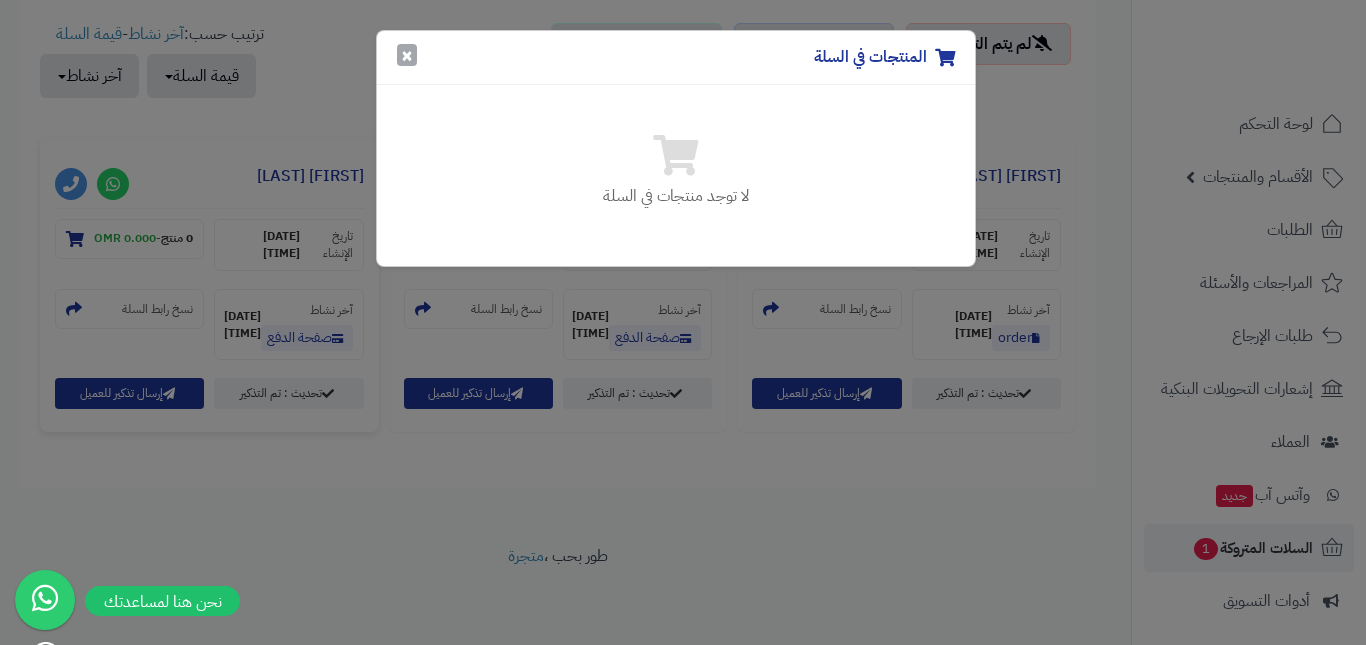 click on "×" at bounding box center [407, 55] 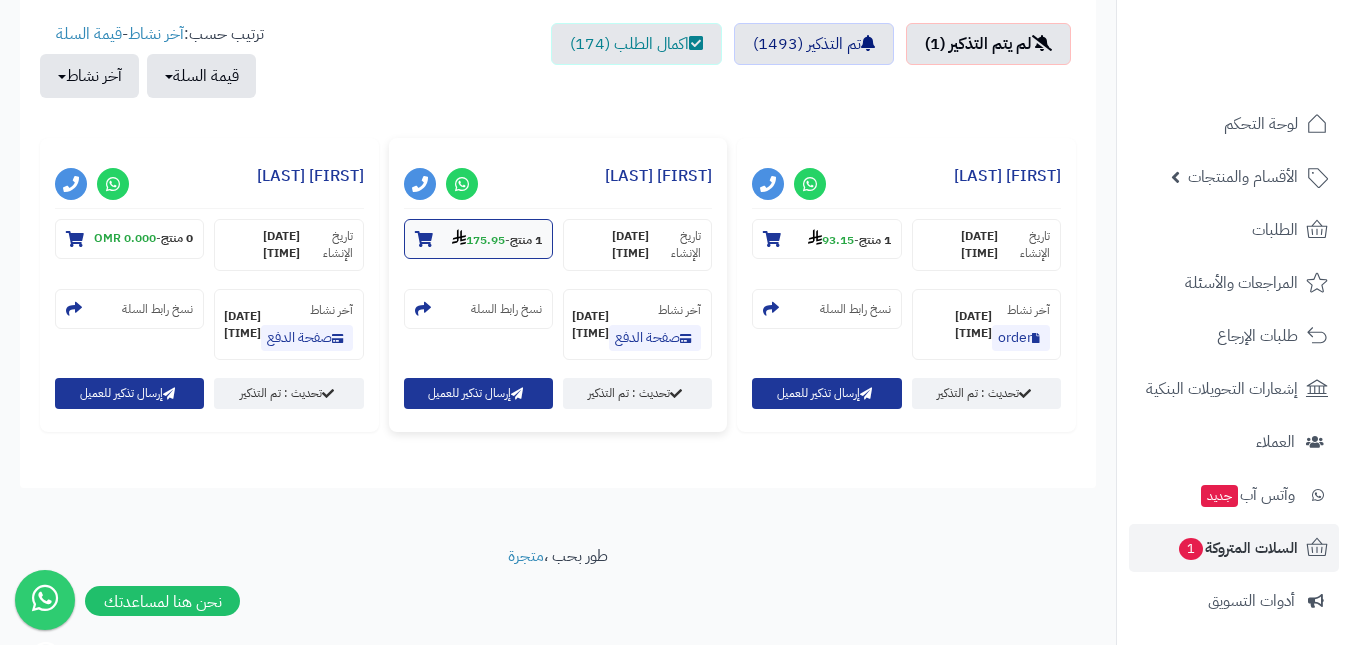click on "175.95" at bounding box center [478, 240] 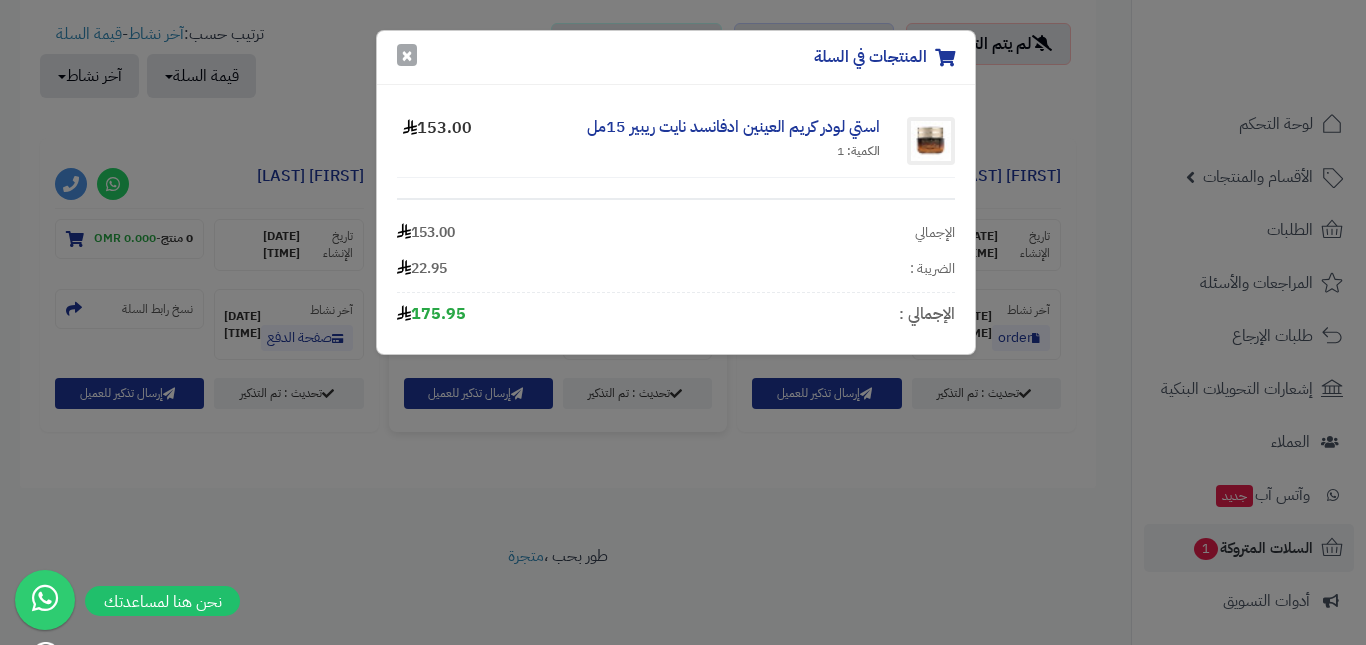 click on "×" at bounding box center [407, 55] 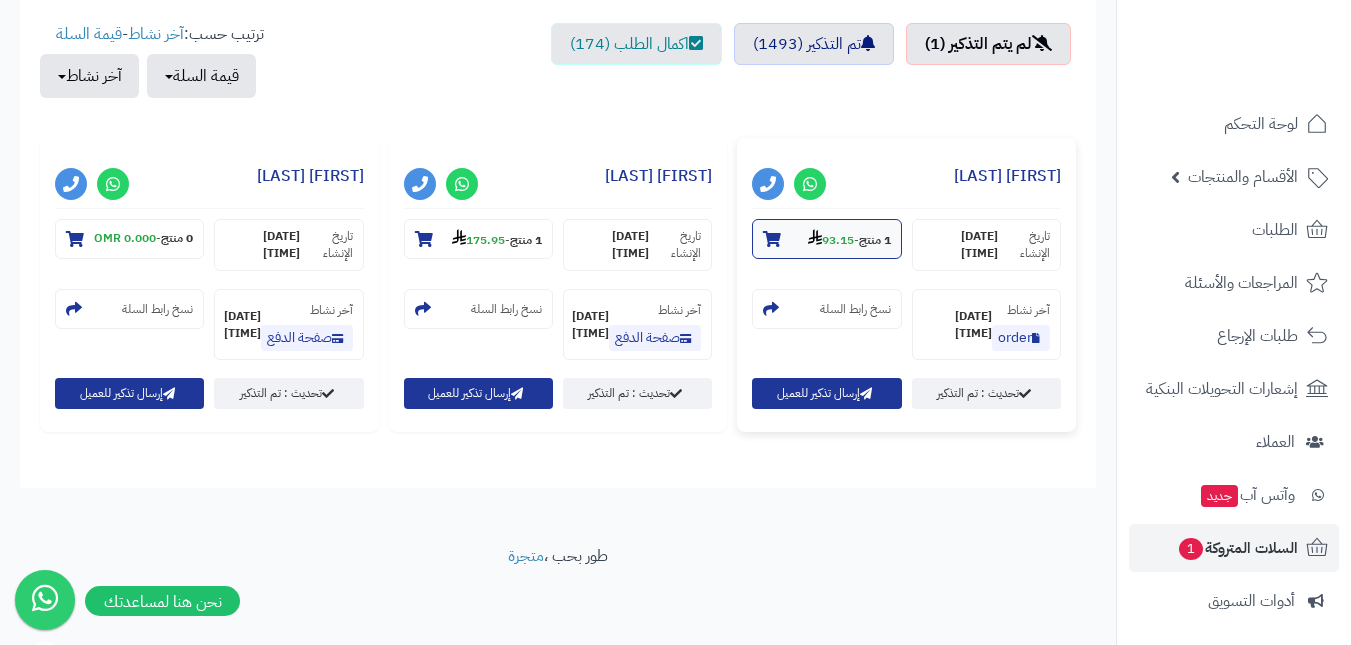 click on "93.15" at bounding box center (831, 240) 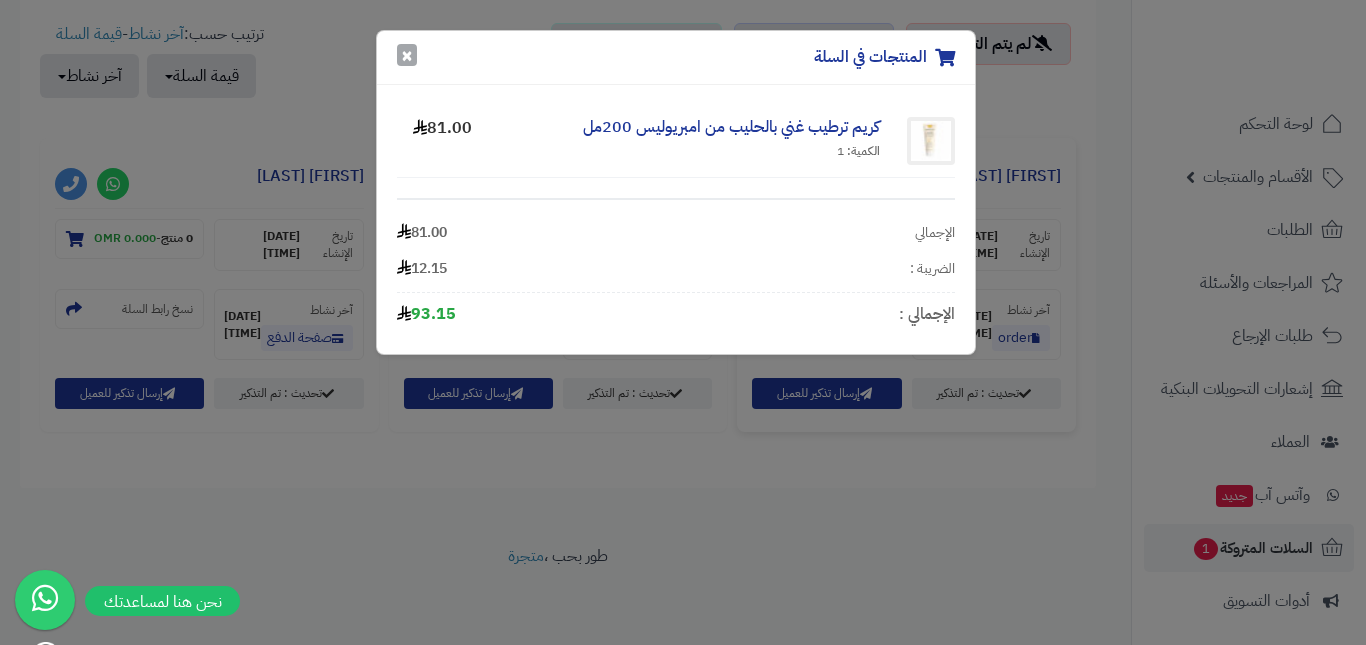 click on "×" at bounding box center [407, 55] 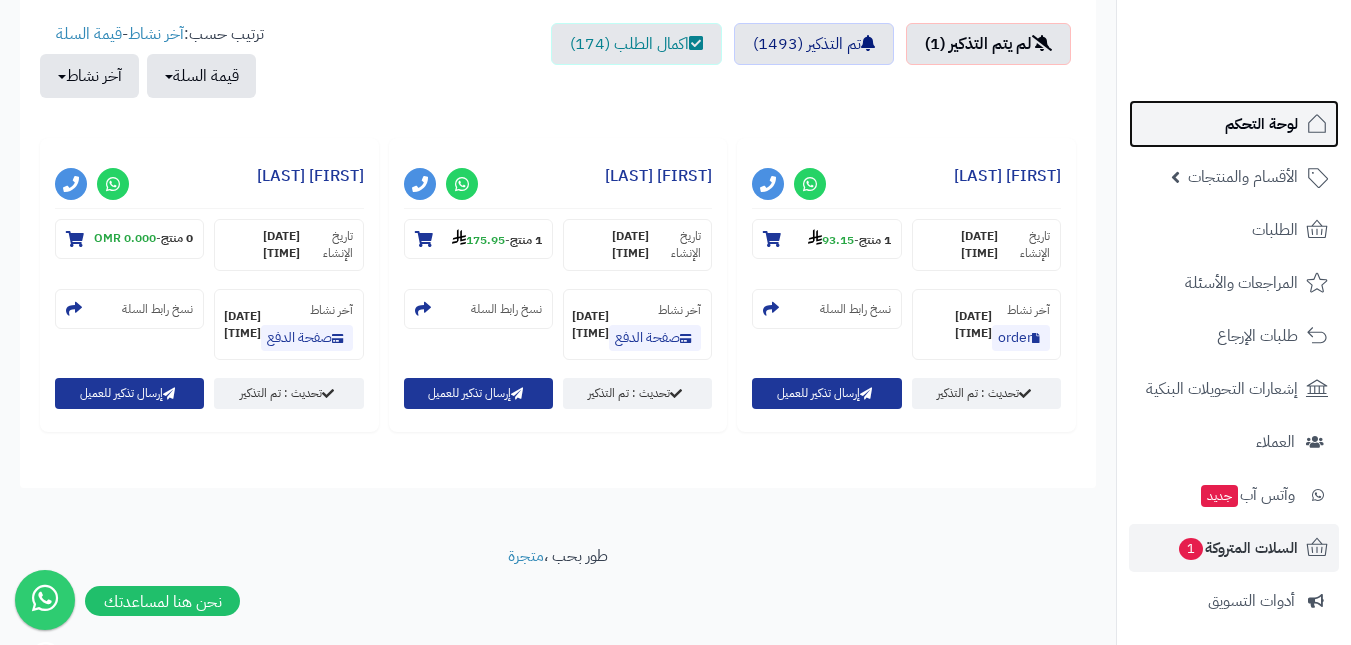 click on "لوحة التحكم" at bounding box center (1261, 124) 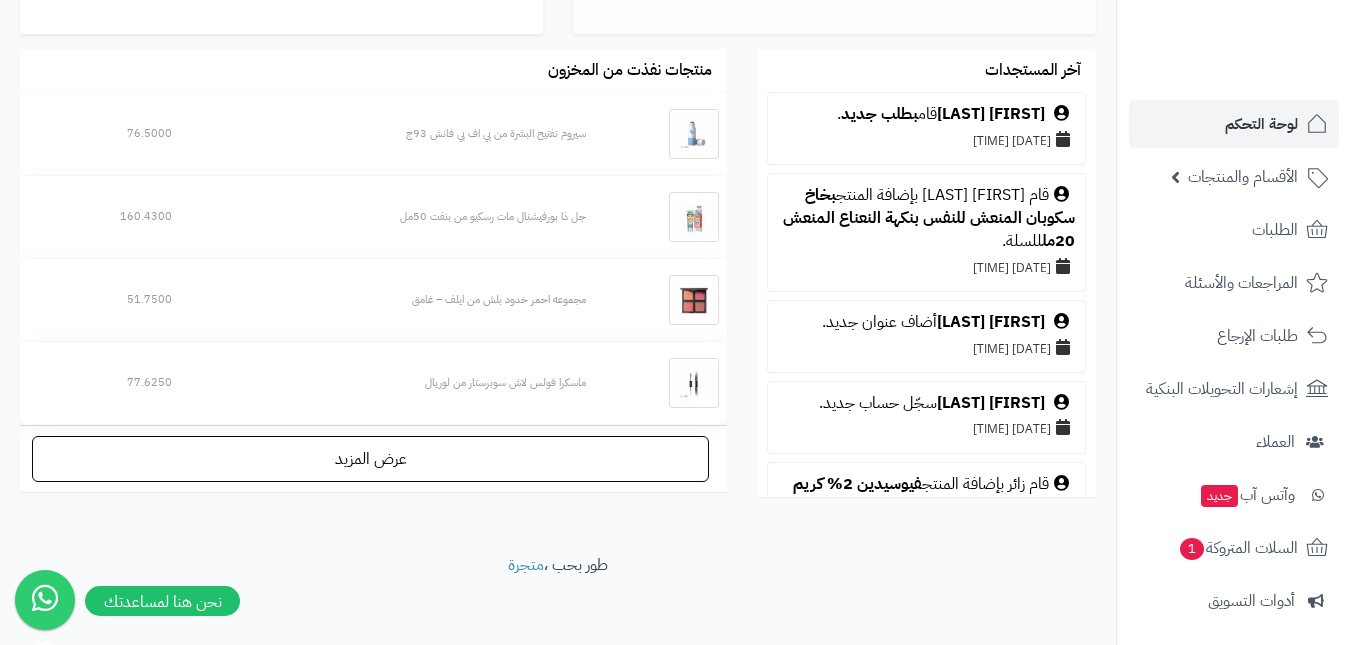 scroll, scrollTop: 1234, scrollLeft: 0, axis: vertical 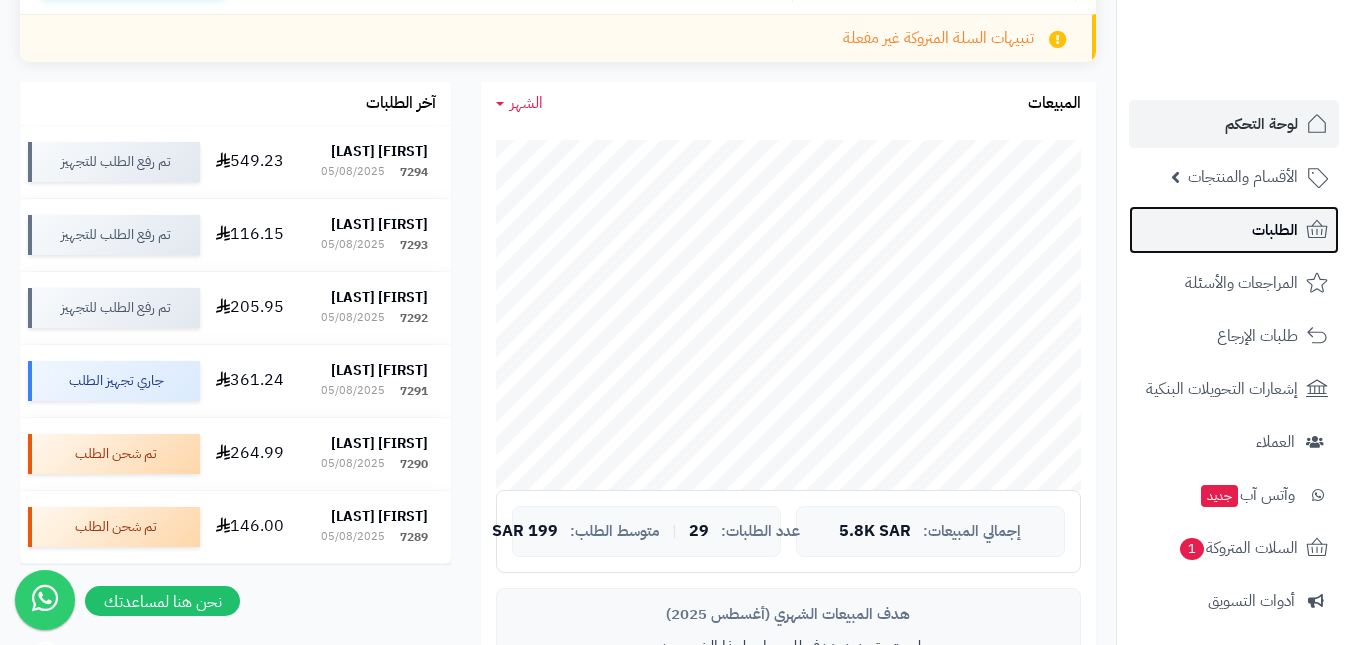 click on "الطلبات" at bounding box center (1275, 230) 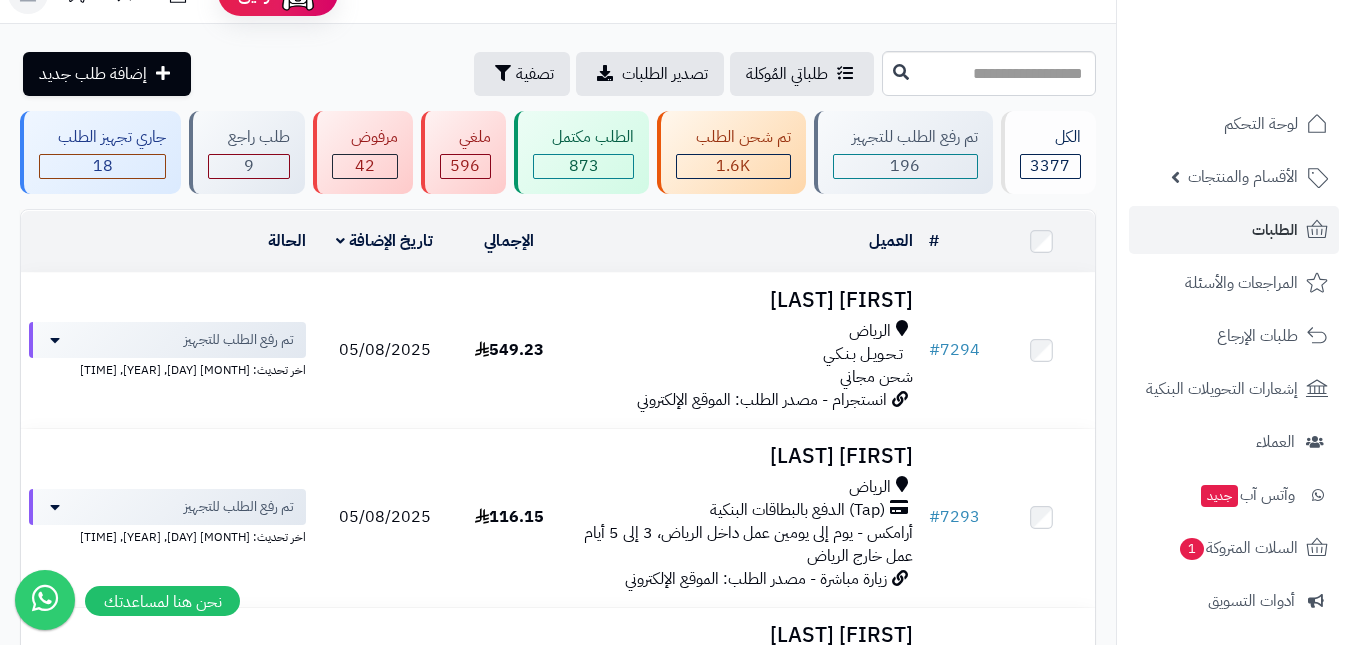 scroll, scrollTop: 0, scrollLeft: 0, axis: both 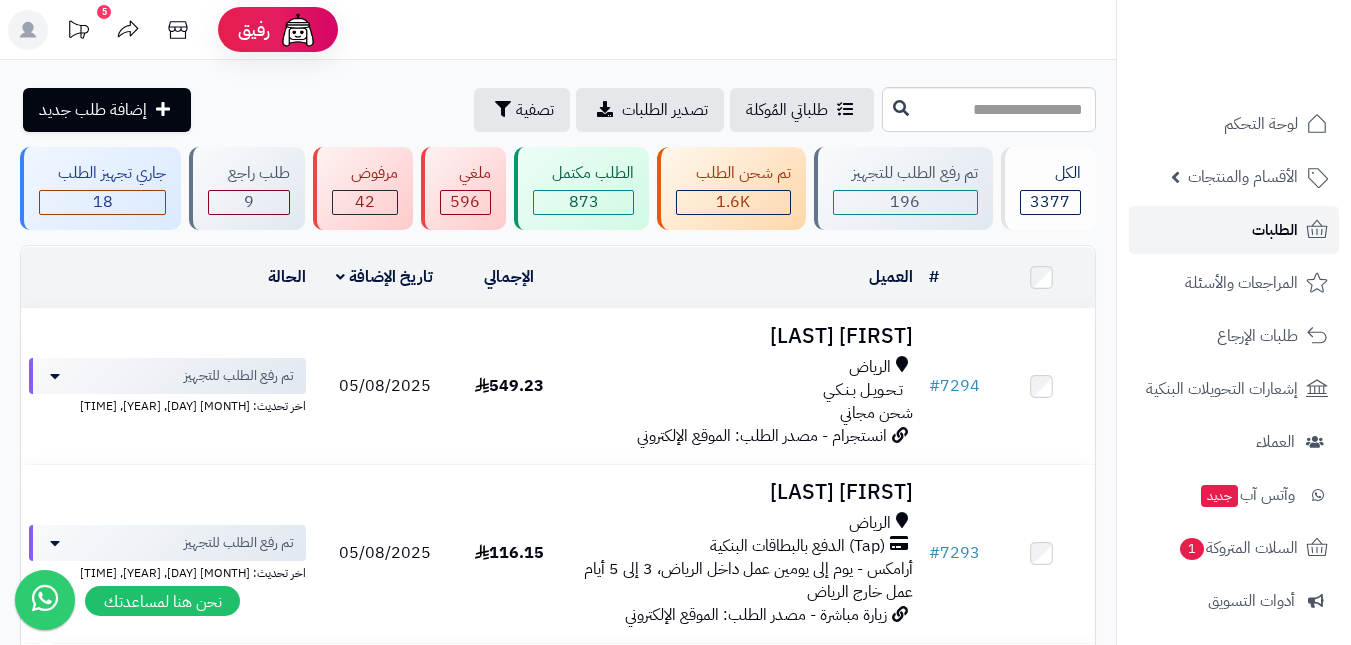 click on "الطلبات" at bounding box center (1234, 230) 